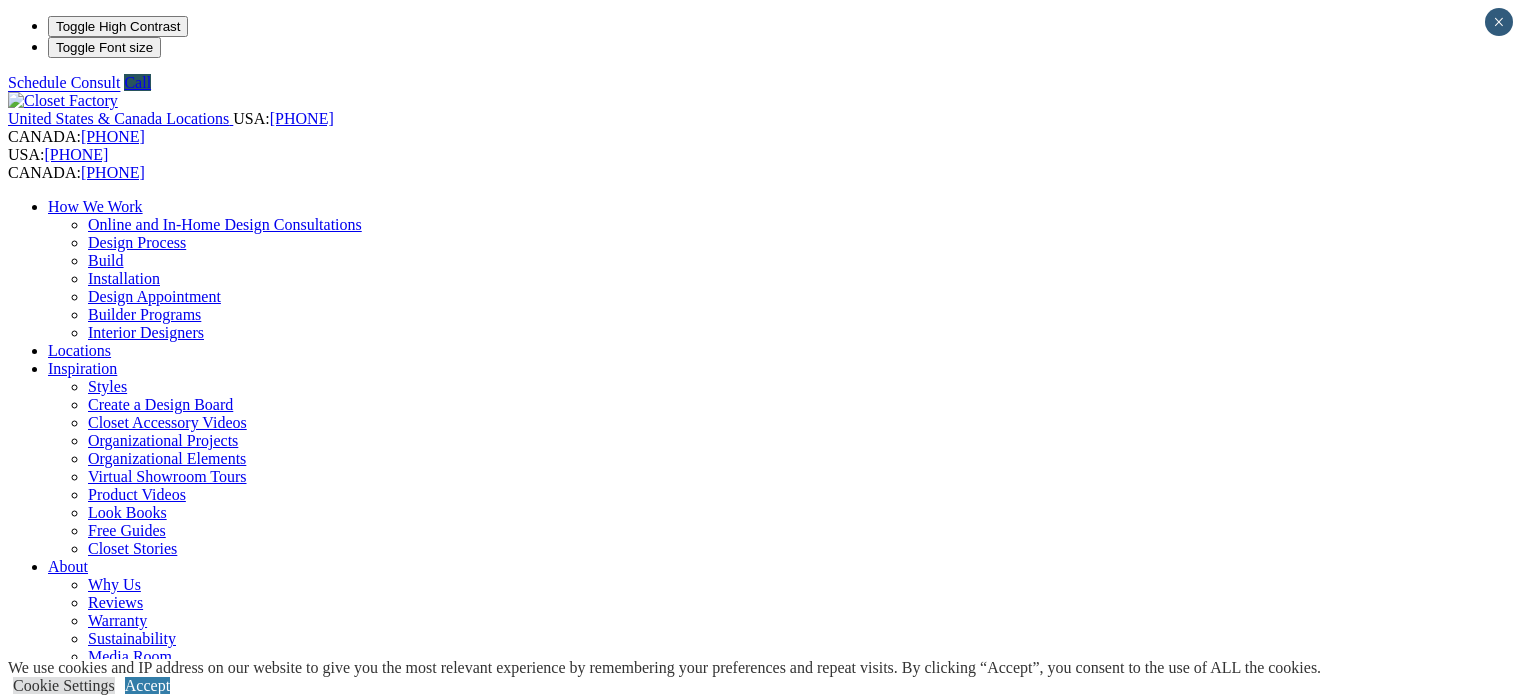 scroll, scrollTop: 0, scrollLeft: 0, axis: both 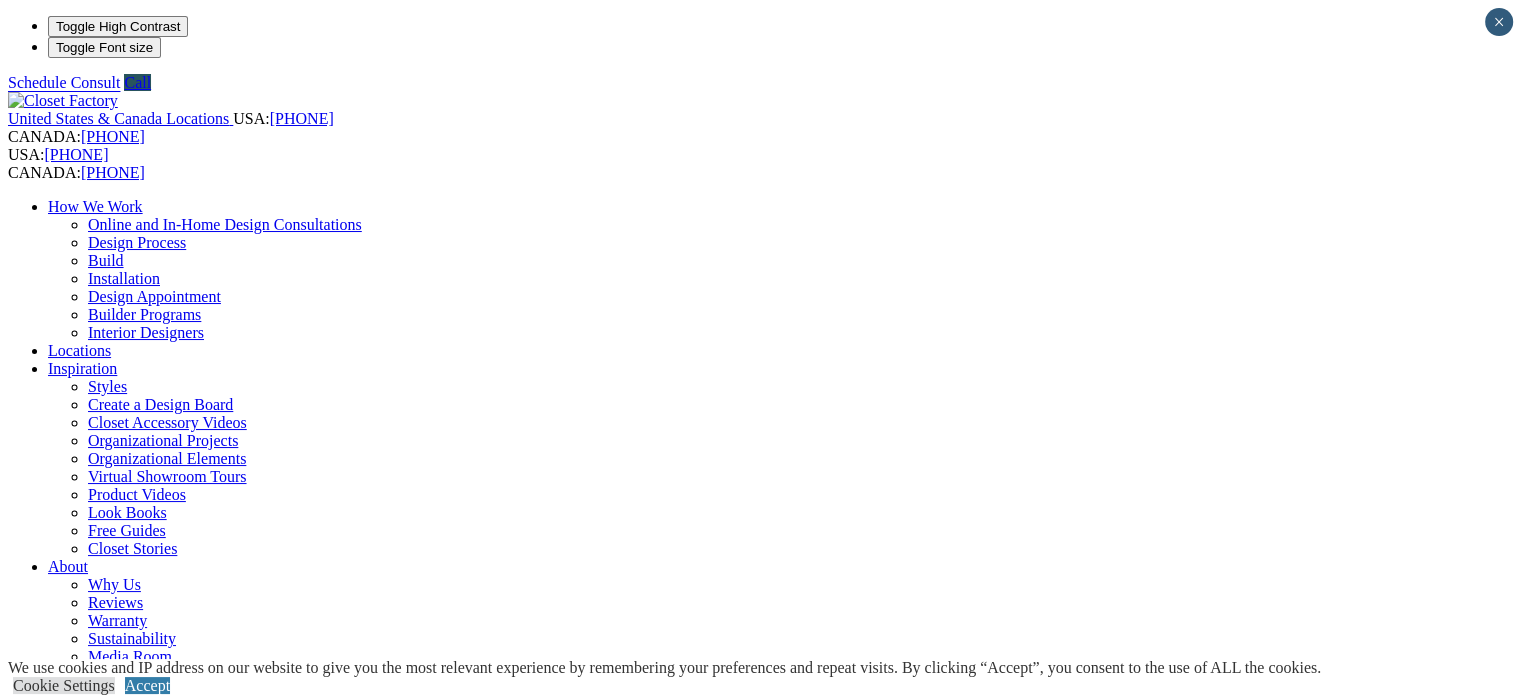 click on "[CITY]
[NUMBER] [STREET], [SUITE] [CITY], [STATE] [POSTAL_CODE] We create custom closet systems and home organization built-ins for most every area in your home. Our expertly trained designers truly understand the needs and tastes of [CITY] residents and we do our best to work within a budget they are comfortable with. We remain dedicated to providing a white glove service experience.
[PHONE]
Schedule a Consult
Get Directions" at bounding box center (760, 2238) 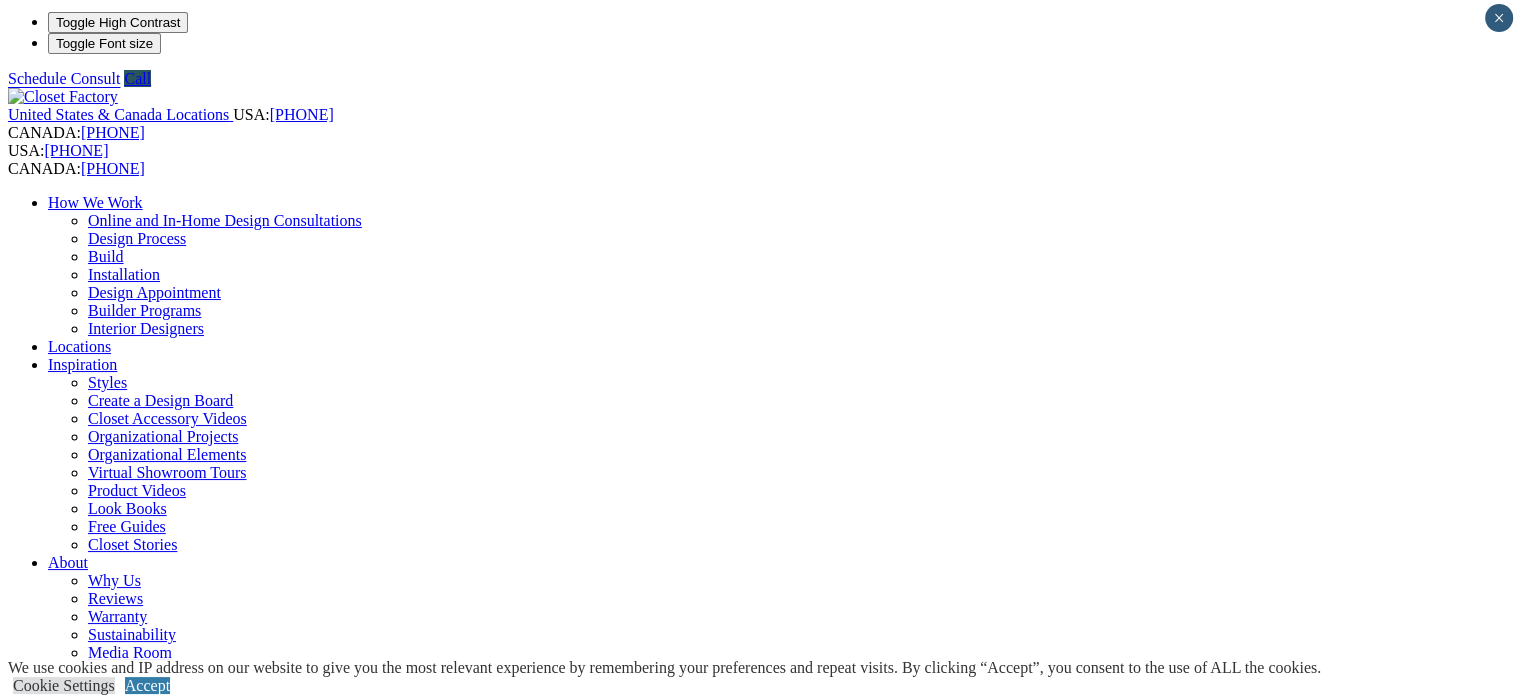 scroll, scrollTop: 0, scrollLeft: 0, axis: both 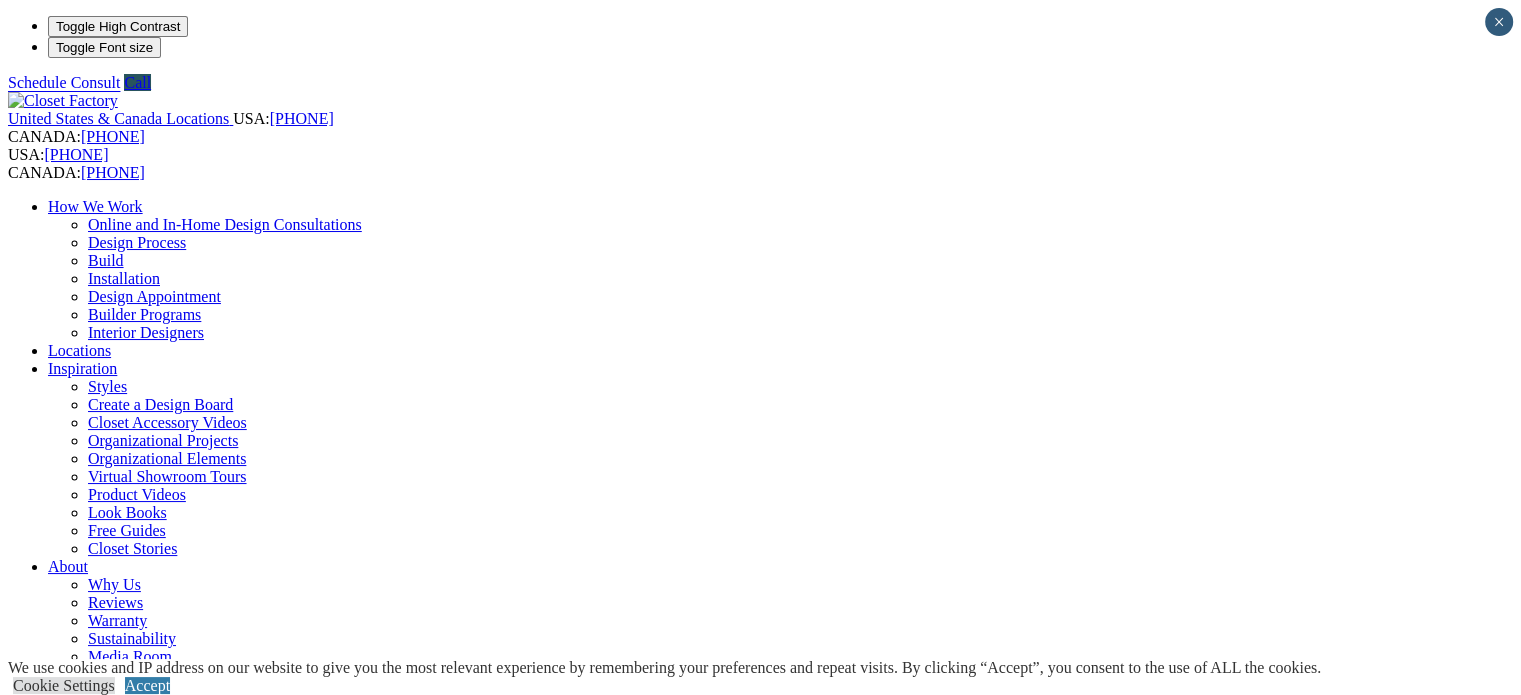 click on "Custom Closets" at bounding box center [98, 832] 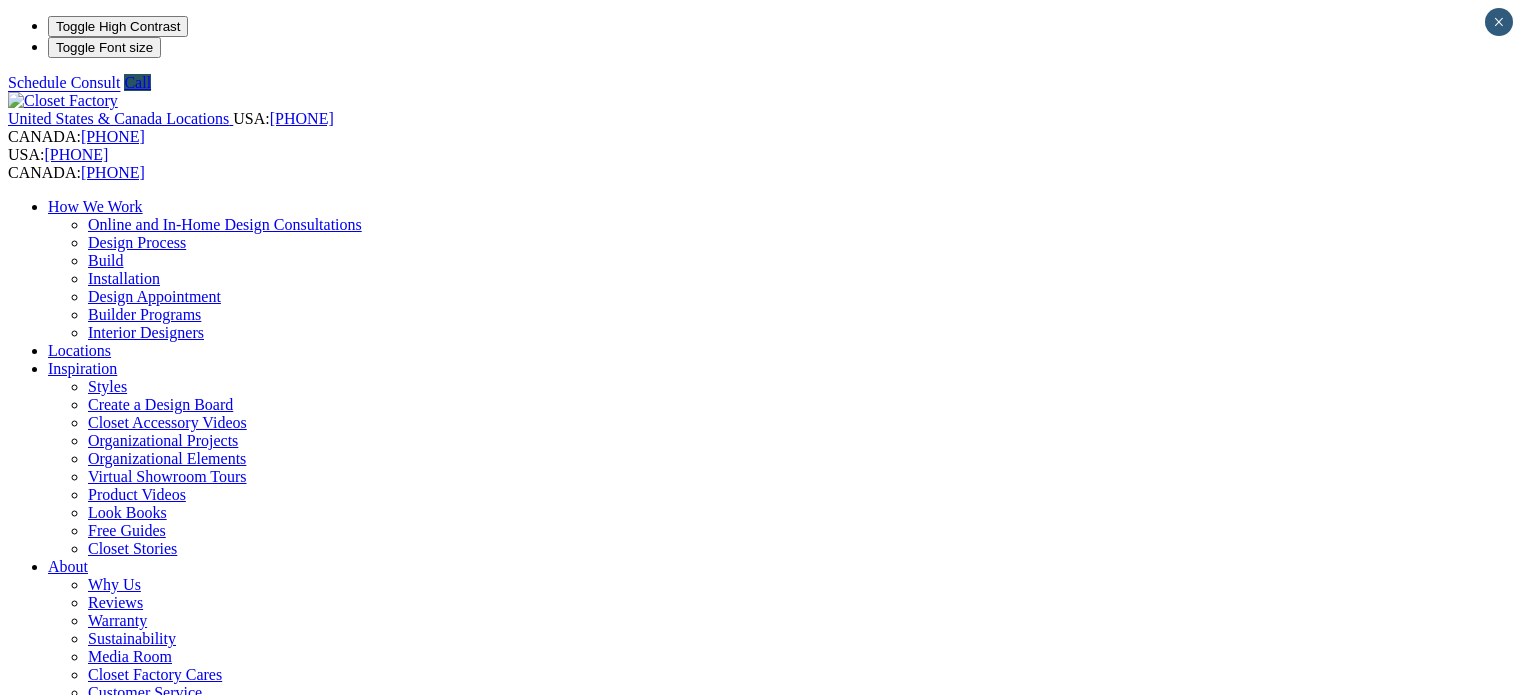 scroll, scrollTop: 0, scrollLeft: 0, axis: both 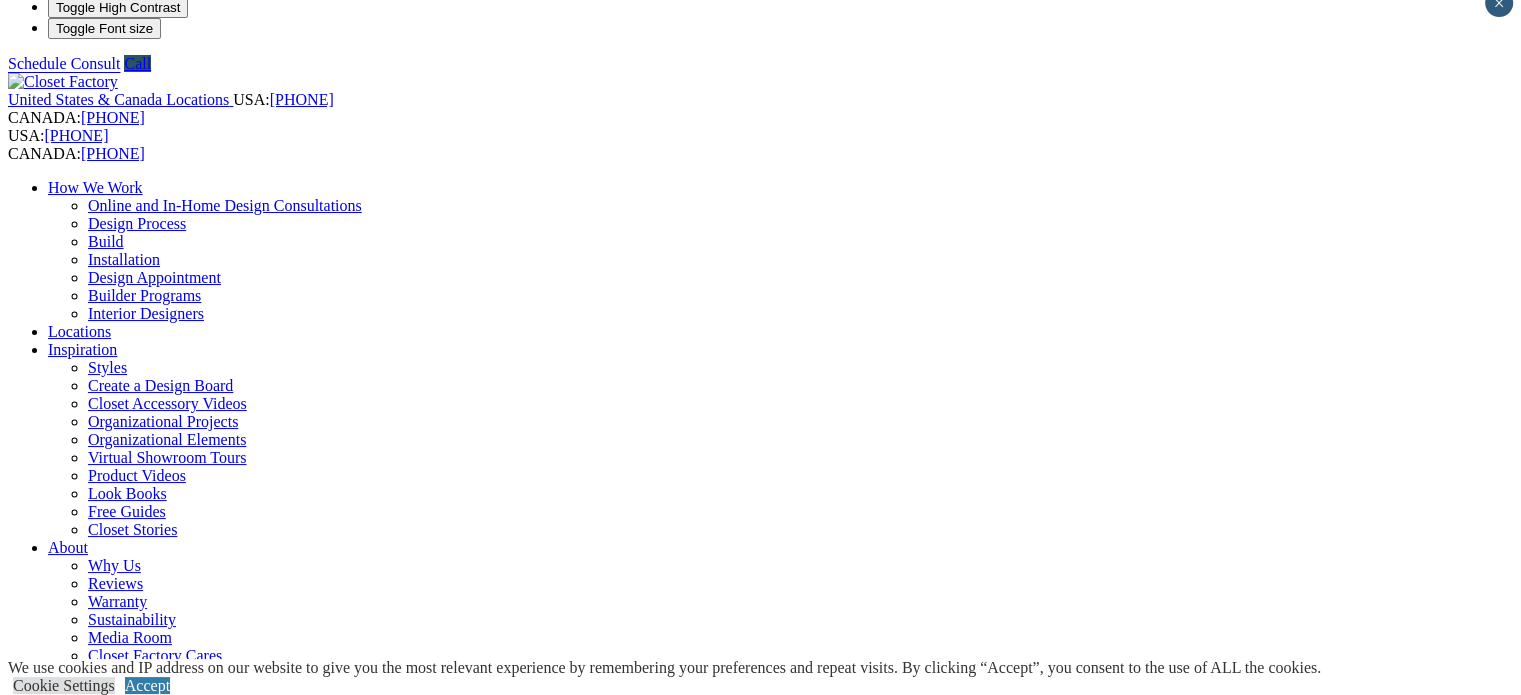 click on "Closet Organizers Dressing Rooms Finesse Systems Reach-in Closets Shoe Closets Walk-in Closets Wardrobe Closets Wood Closets" at bounding box center [780, 895] 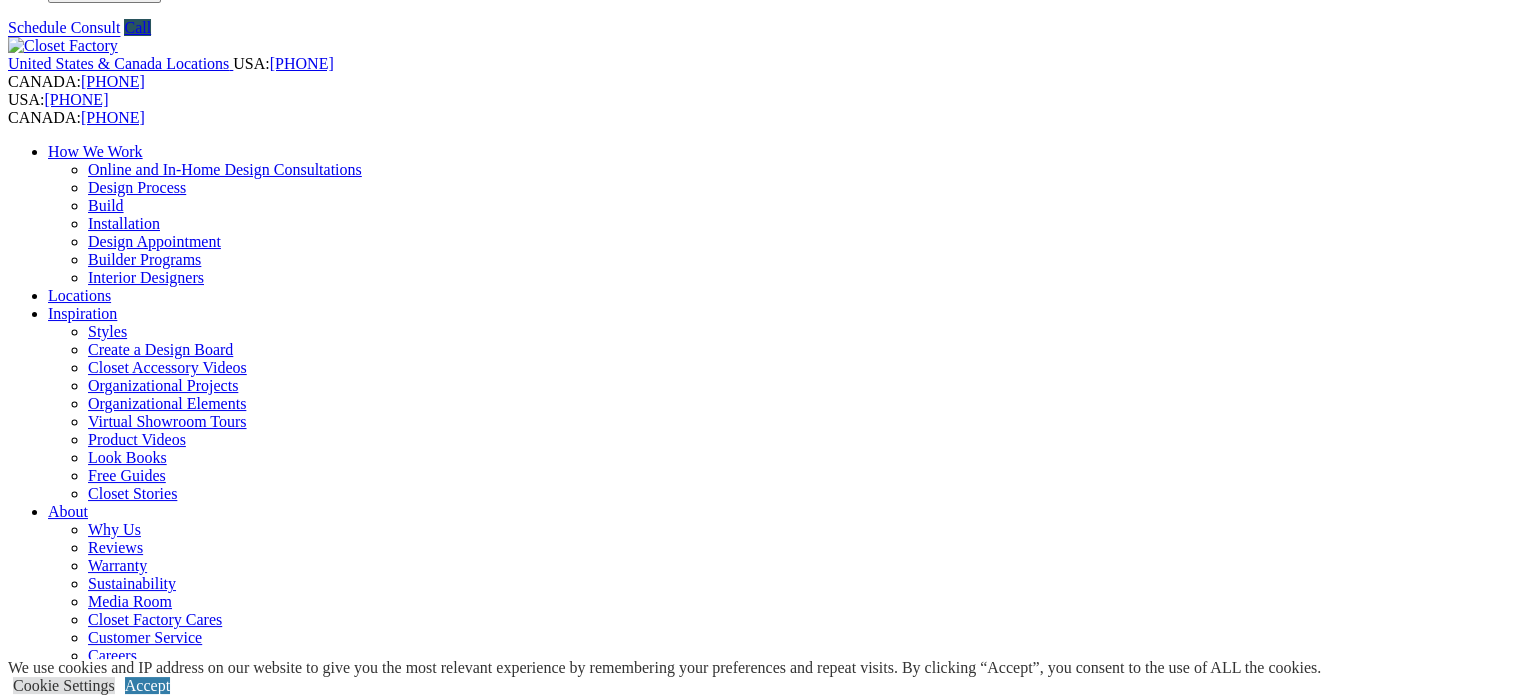 scroll, scrollTop: 54, scrollLeft: 0, axis: vertical 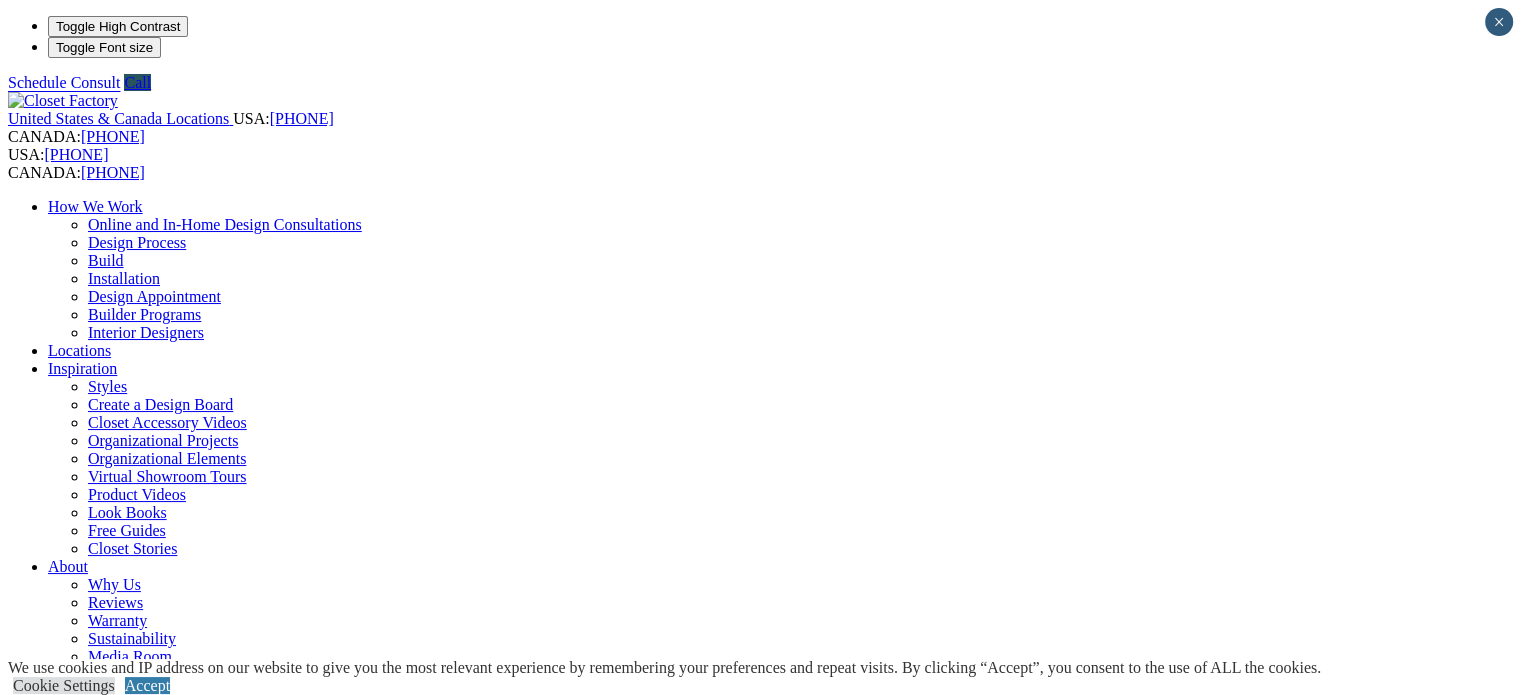 click on "How We Work" at bounding box center [95, 206] 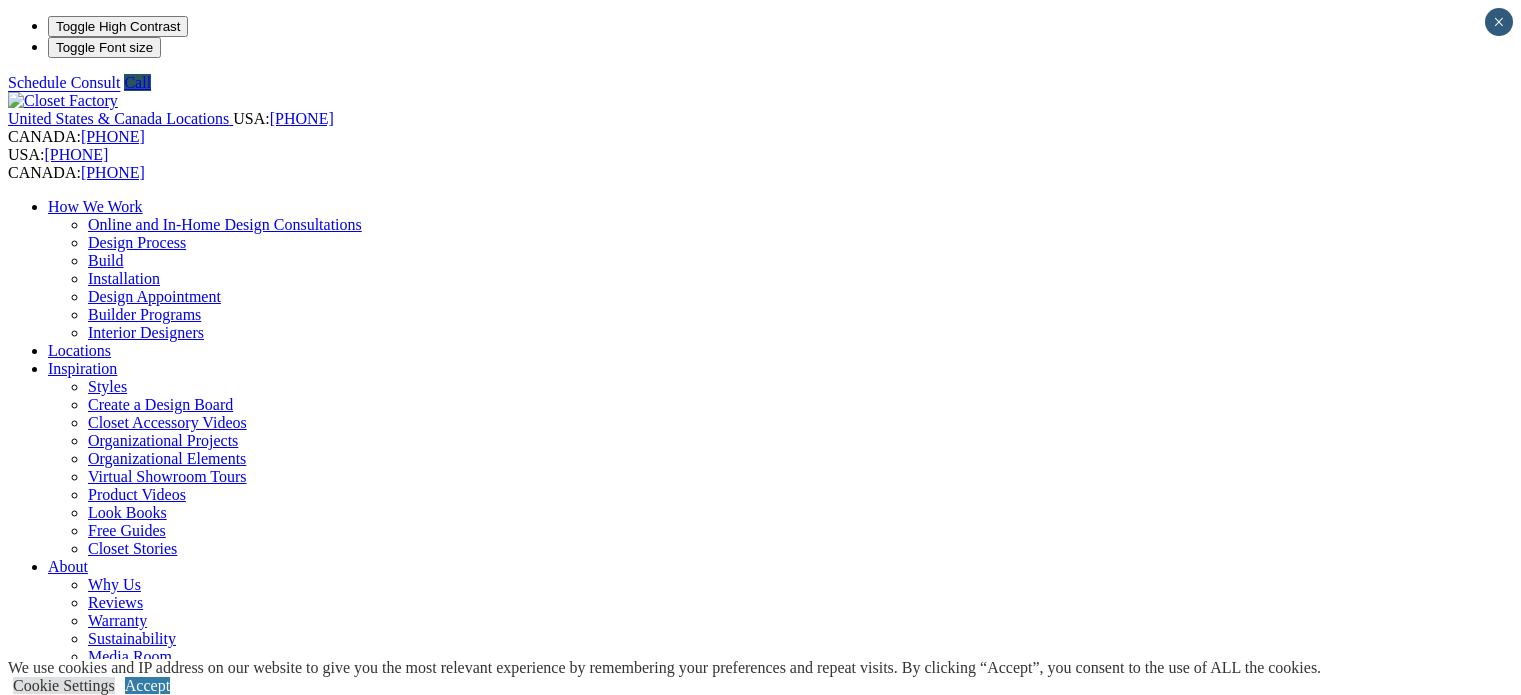 scroll, scrollTop: 0, scrollLeft: 0, axis: both 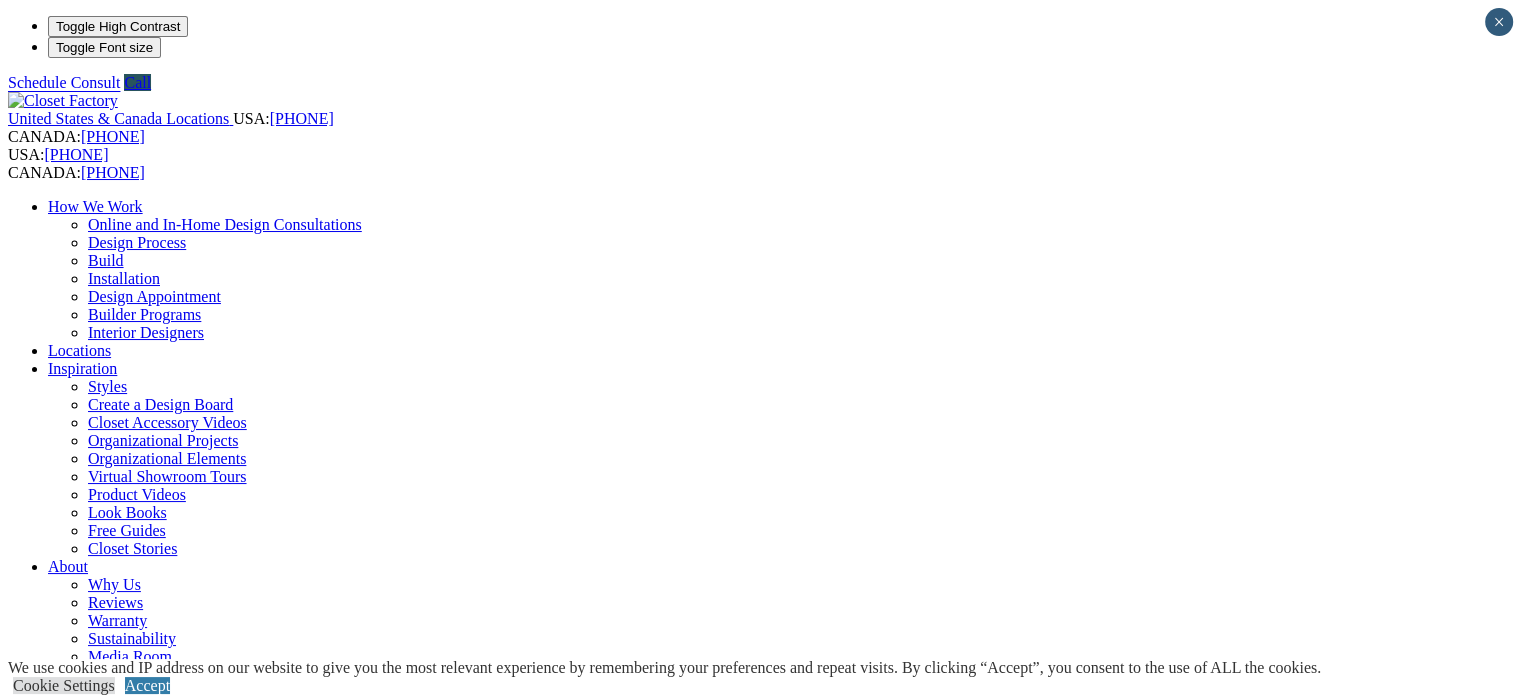 click on "How We Work" at bounding box center [95, 206] 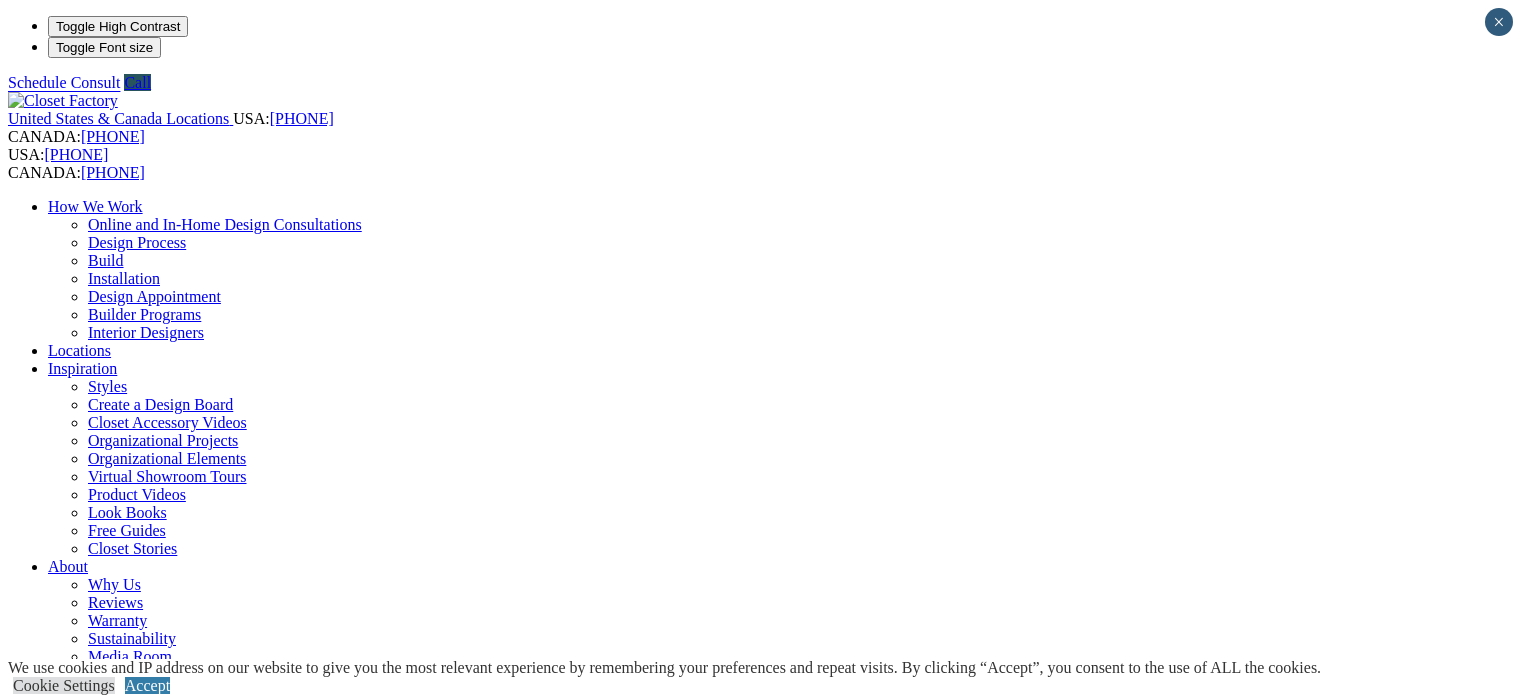 scroll, scrollTop: 0, scrollLeft: 0, axis: both 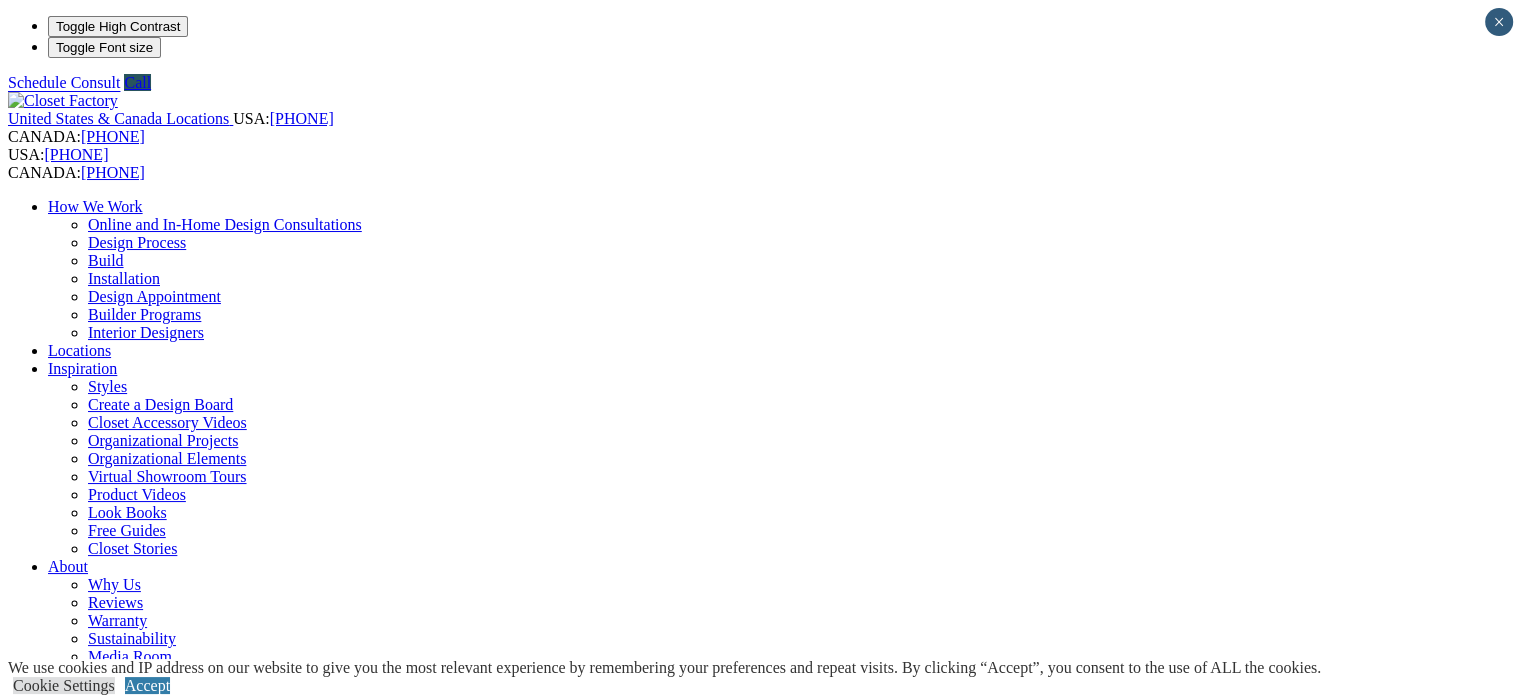 click on "How We Work" at bounding box center [95, 206] 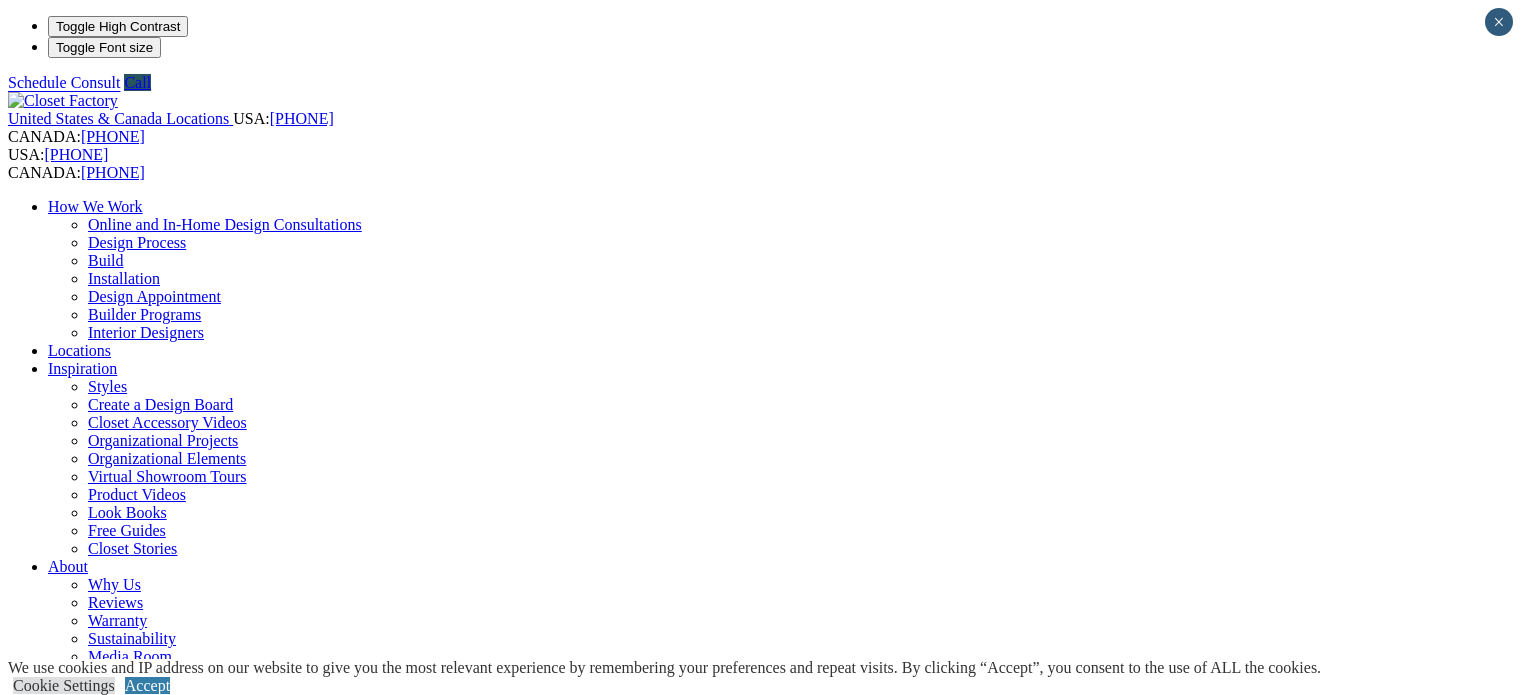 scroll, scrollTop: 0, scrollLeft: 0, axis: both 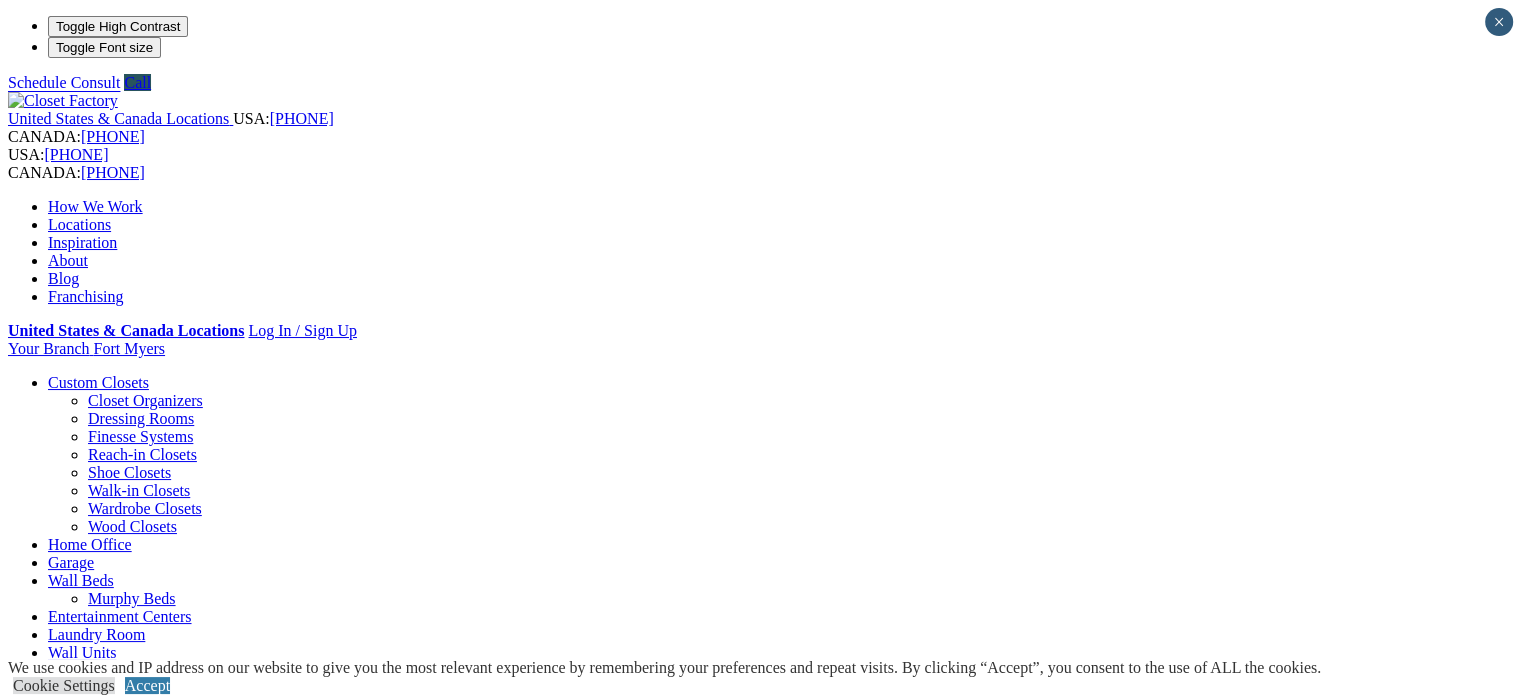 click on "Laundry Room" at bounding box center (96, 634) 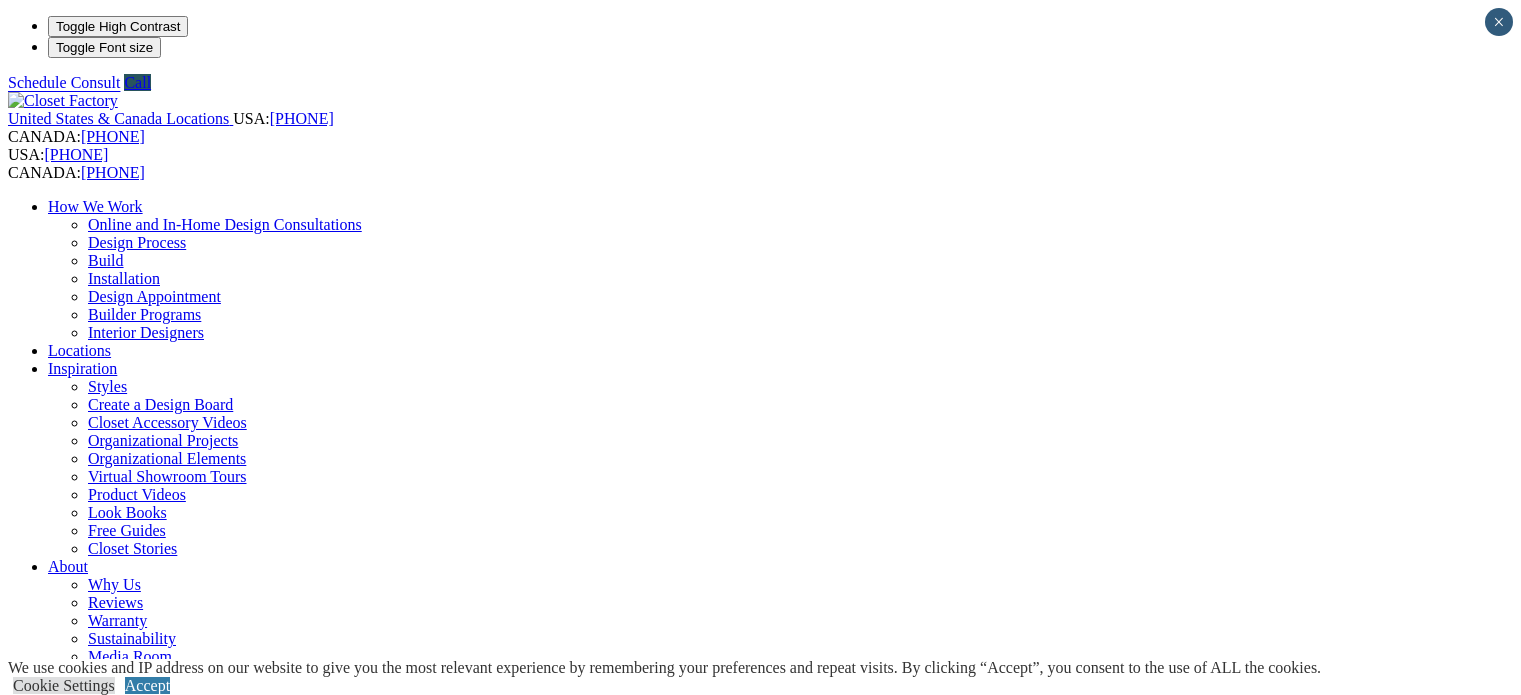 scroll, scrollTop: 0, scrollLeft: 0, axis: both 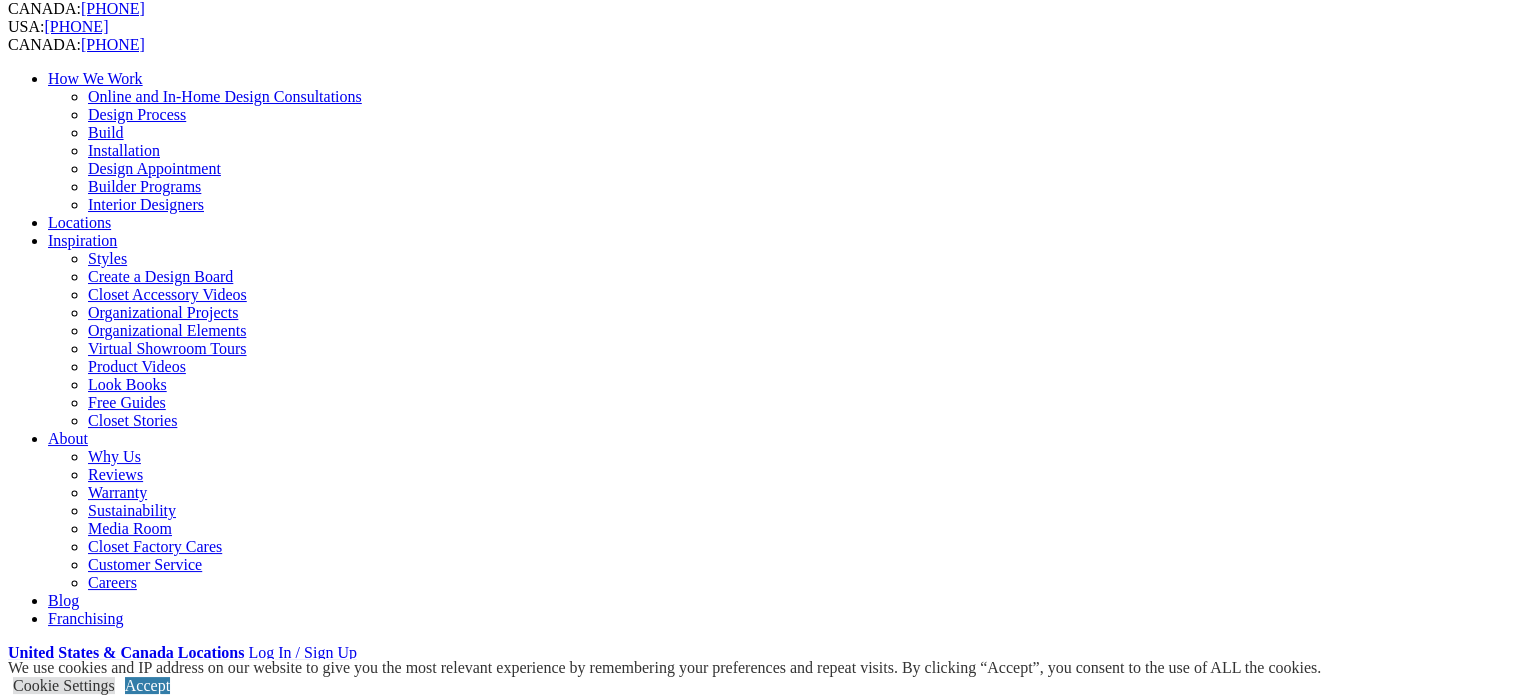 click on "Custom Closets" at bounding box center [98, 704] 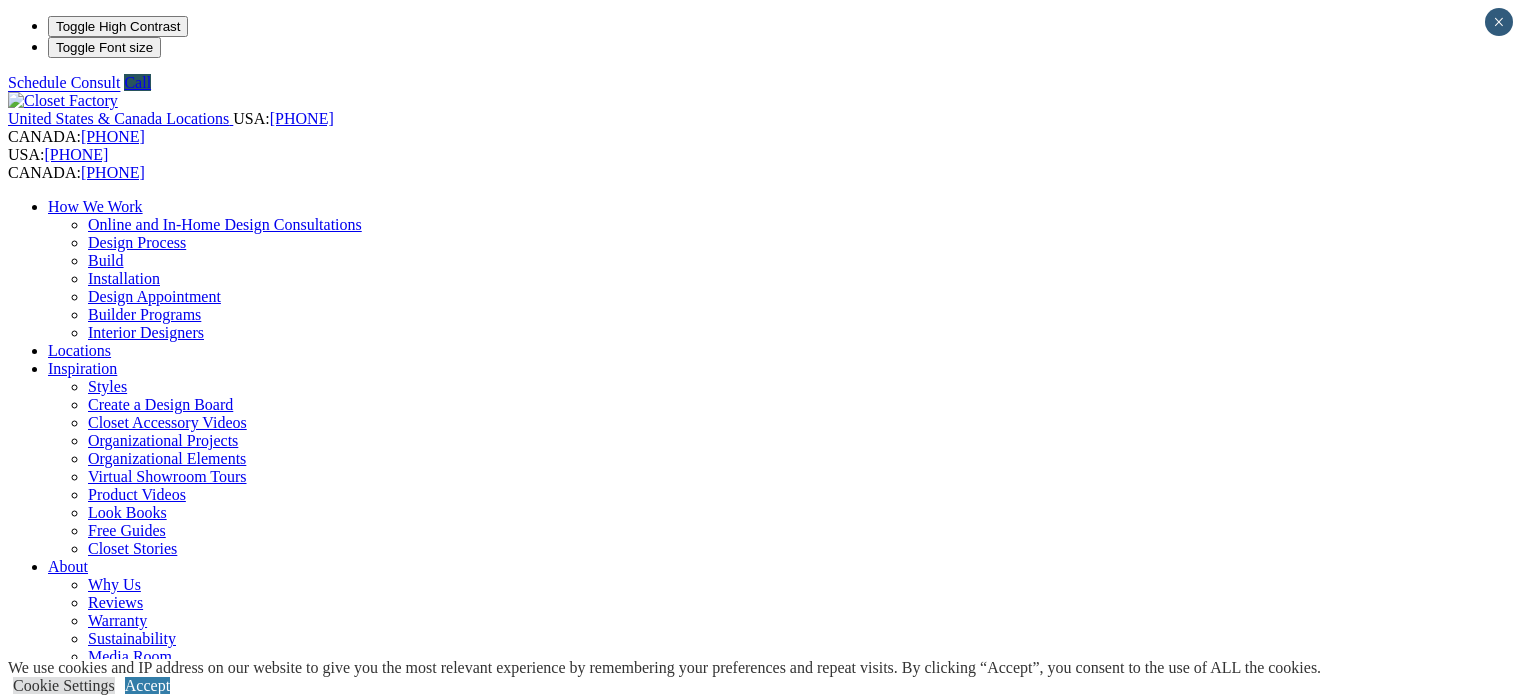 scroll, scrollTop: 0, scrollLeft: 0, axis: both 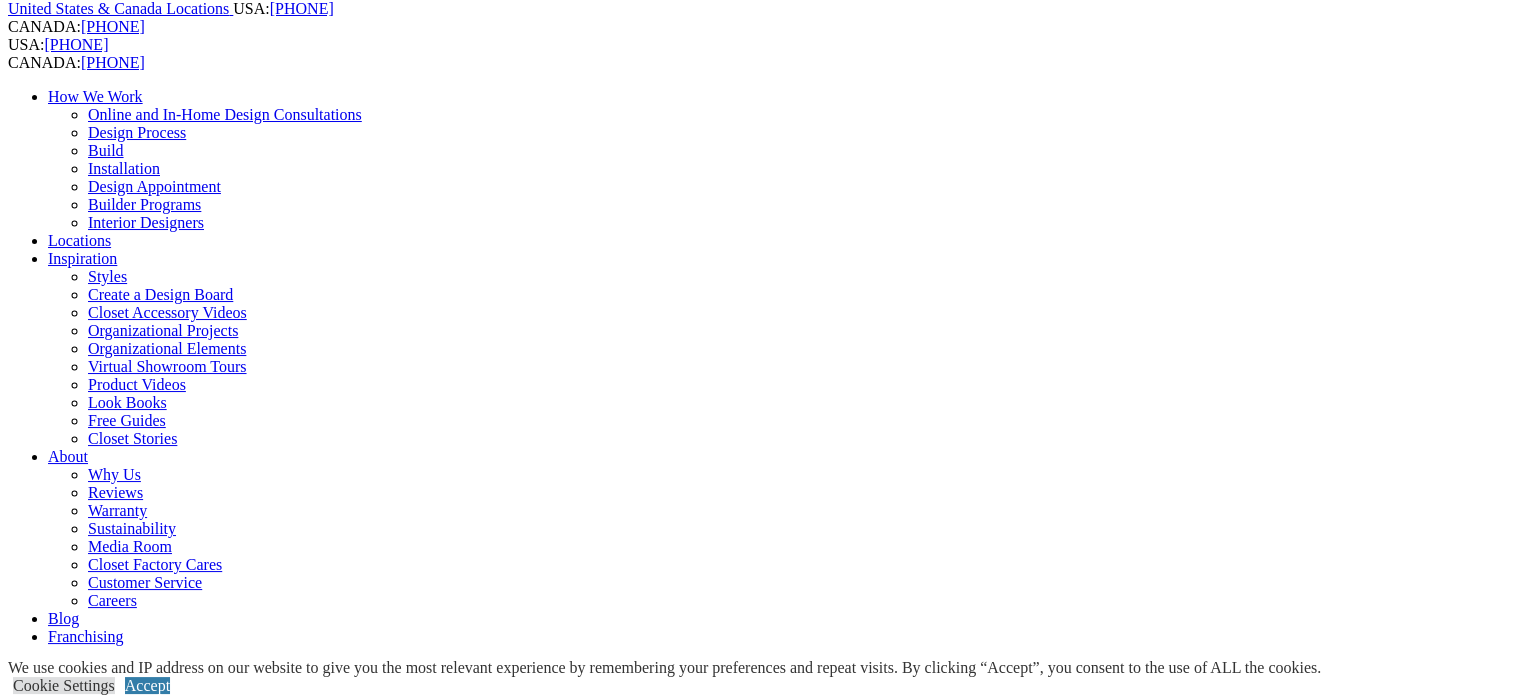 click on "Custom Closets" at bounding box center [98, 722] 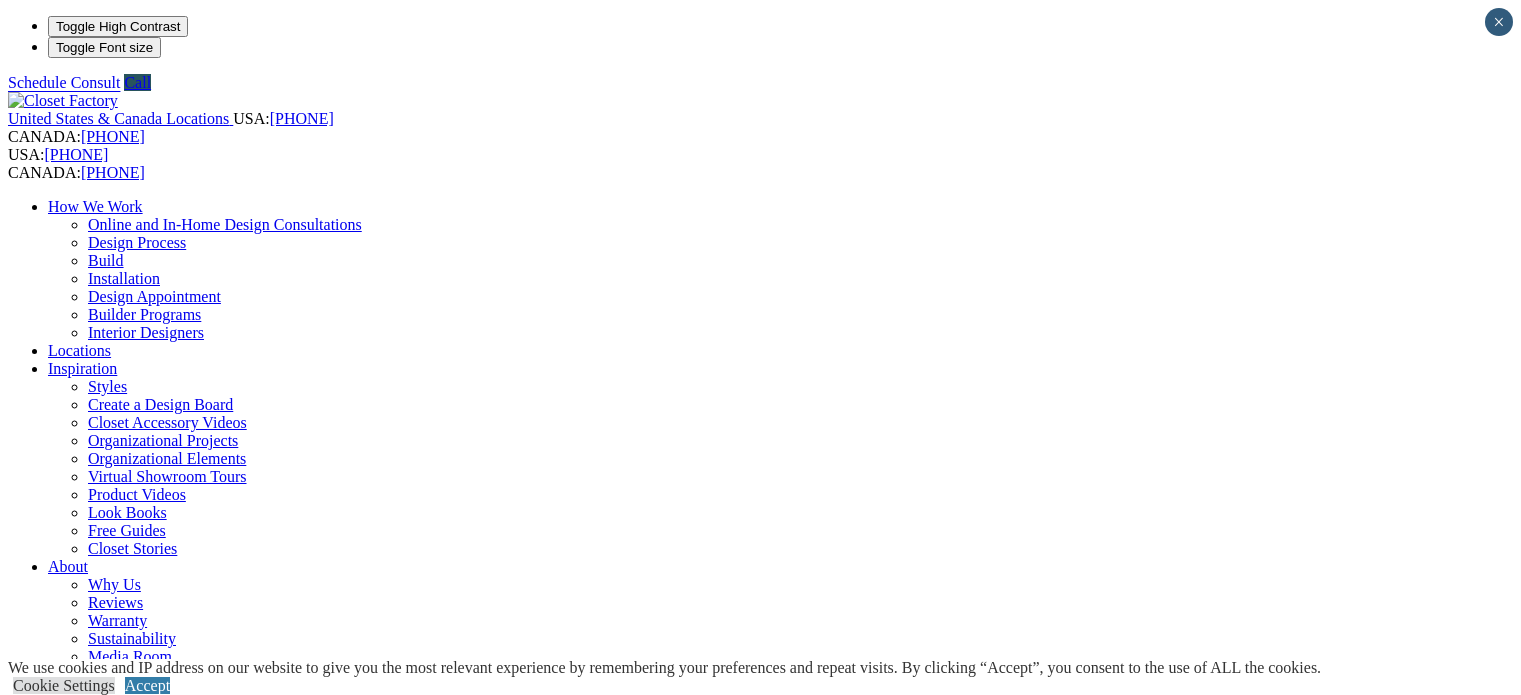 scroll, scrollTop: 0, scrollLeft: 0, axis: both 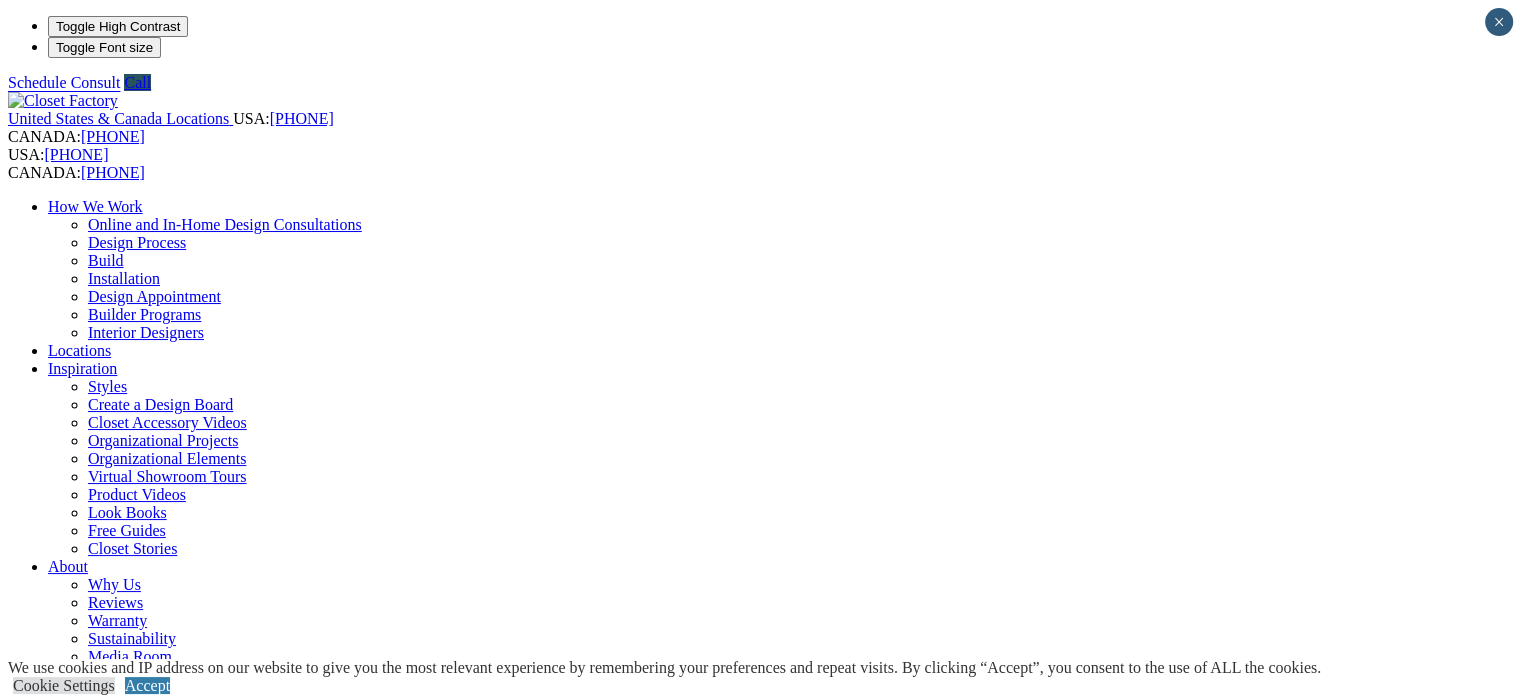 click on "Reach-in Closets" at bounding box center [142, 904] 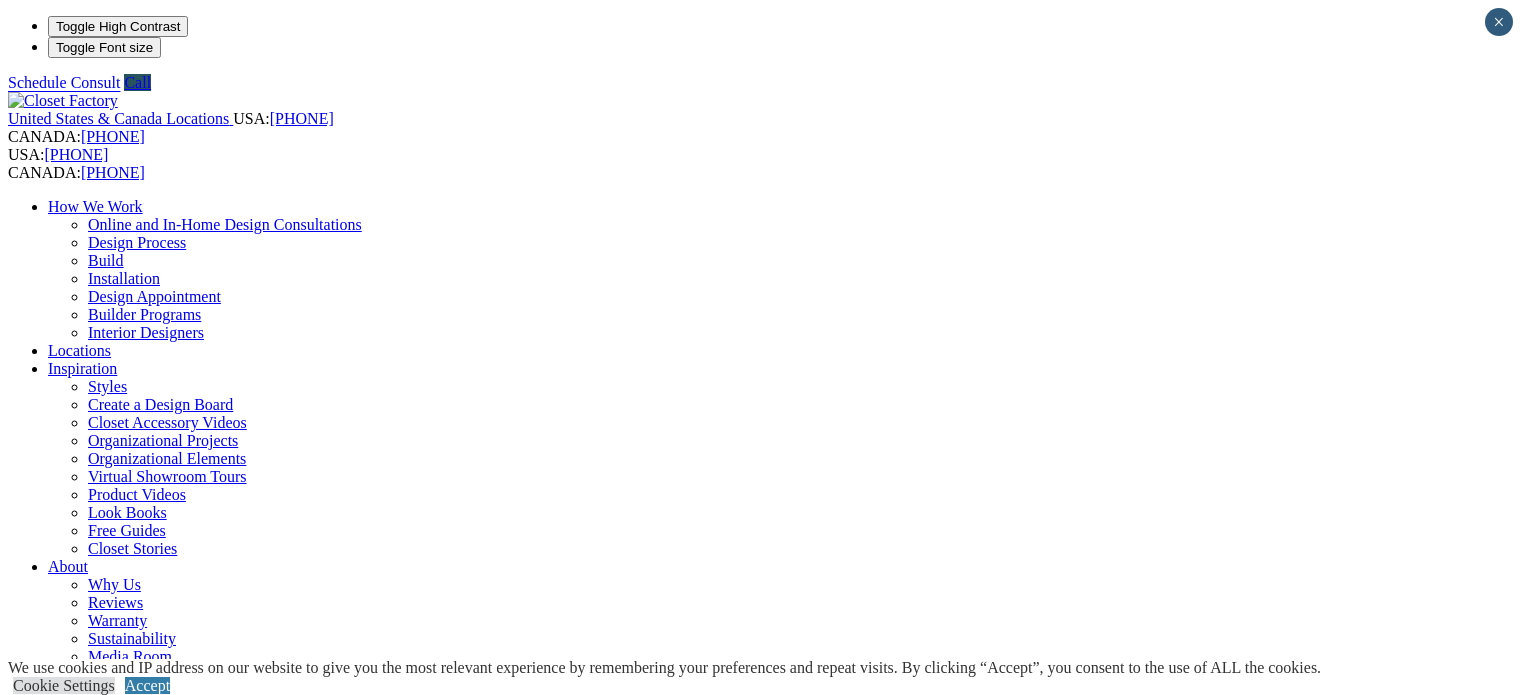 scroll, scrollTop: 0, scrollLeft: 0, axis: both 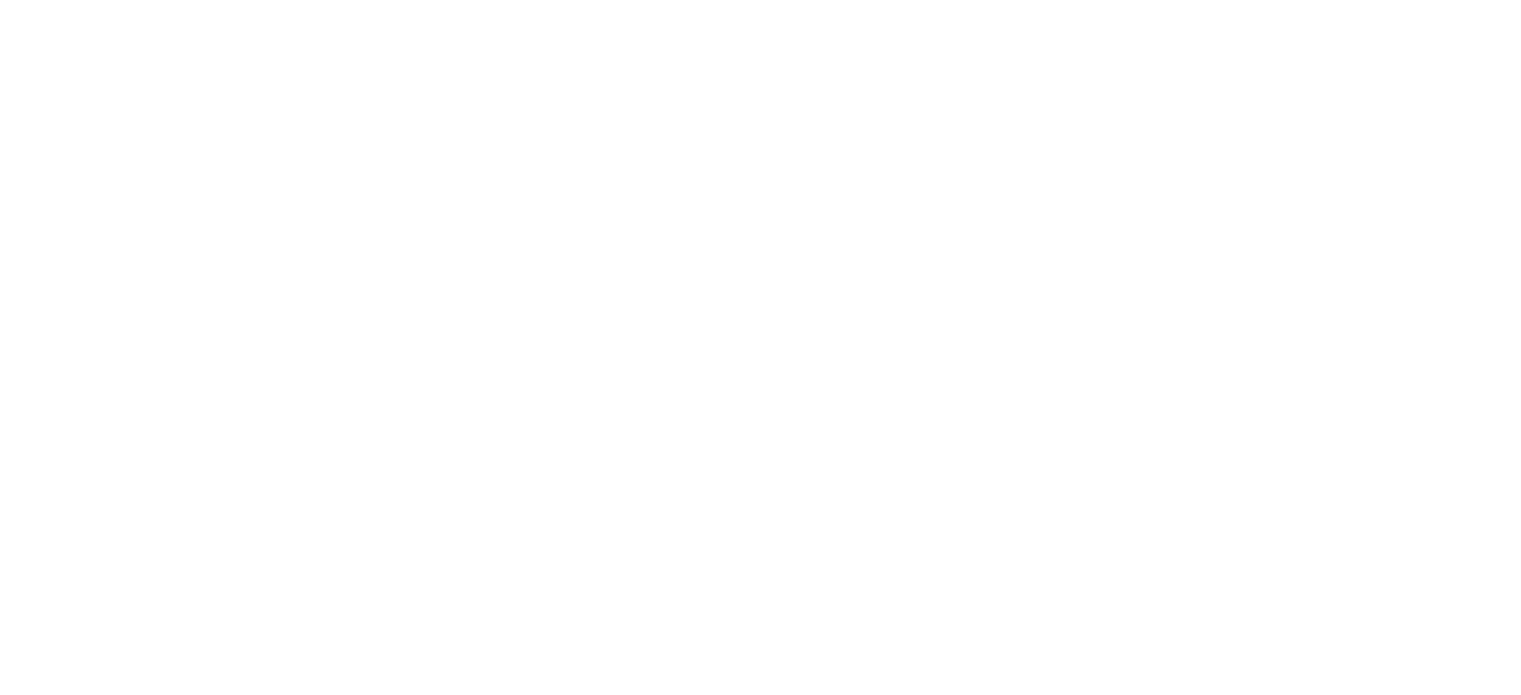 click at bounding box center [-428, 1518] 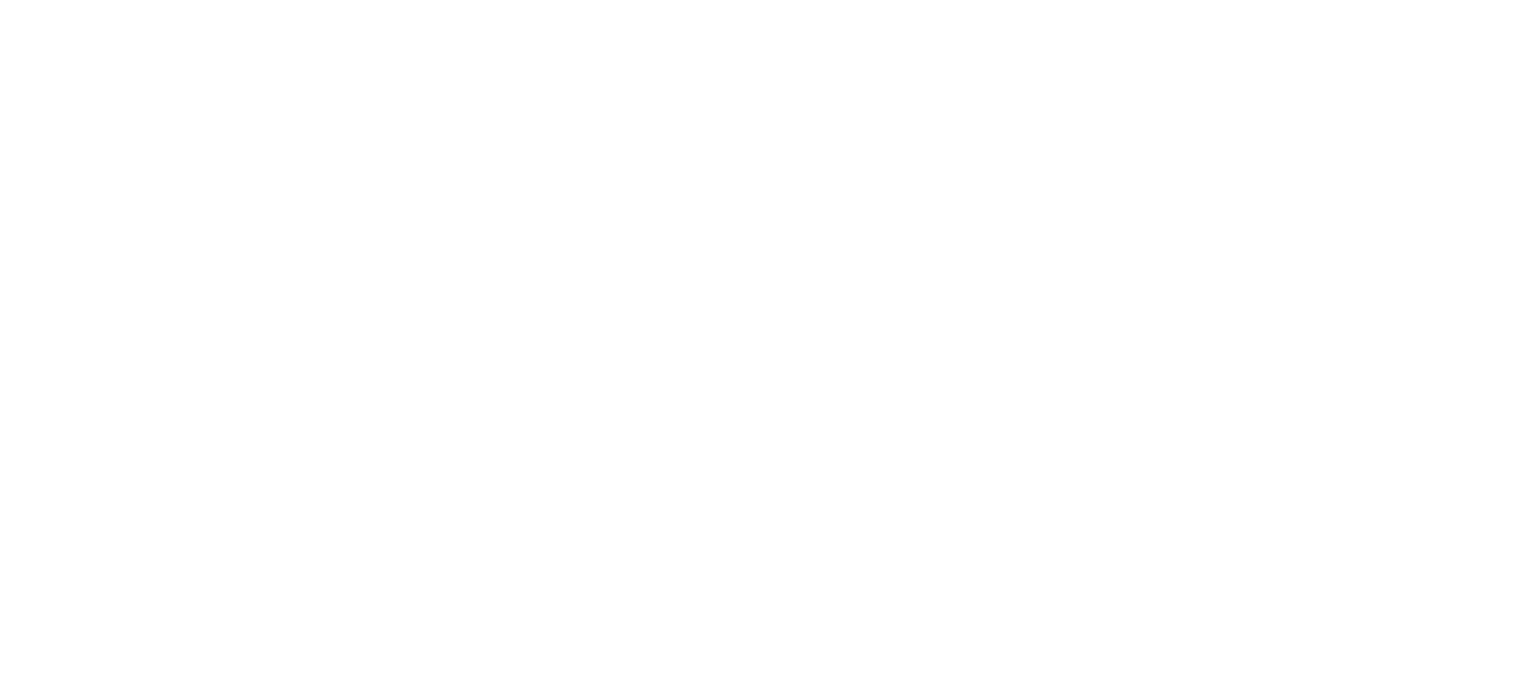 click at bounding box center [168, 9504] 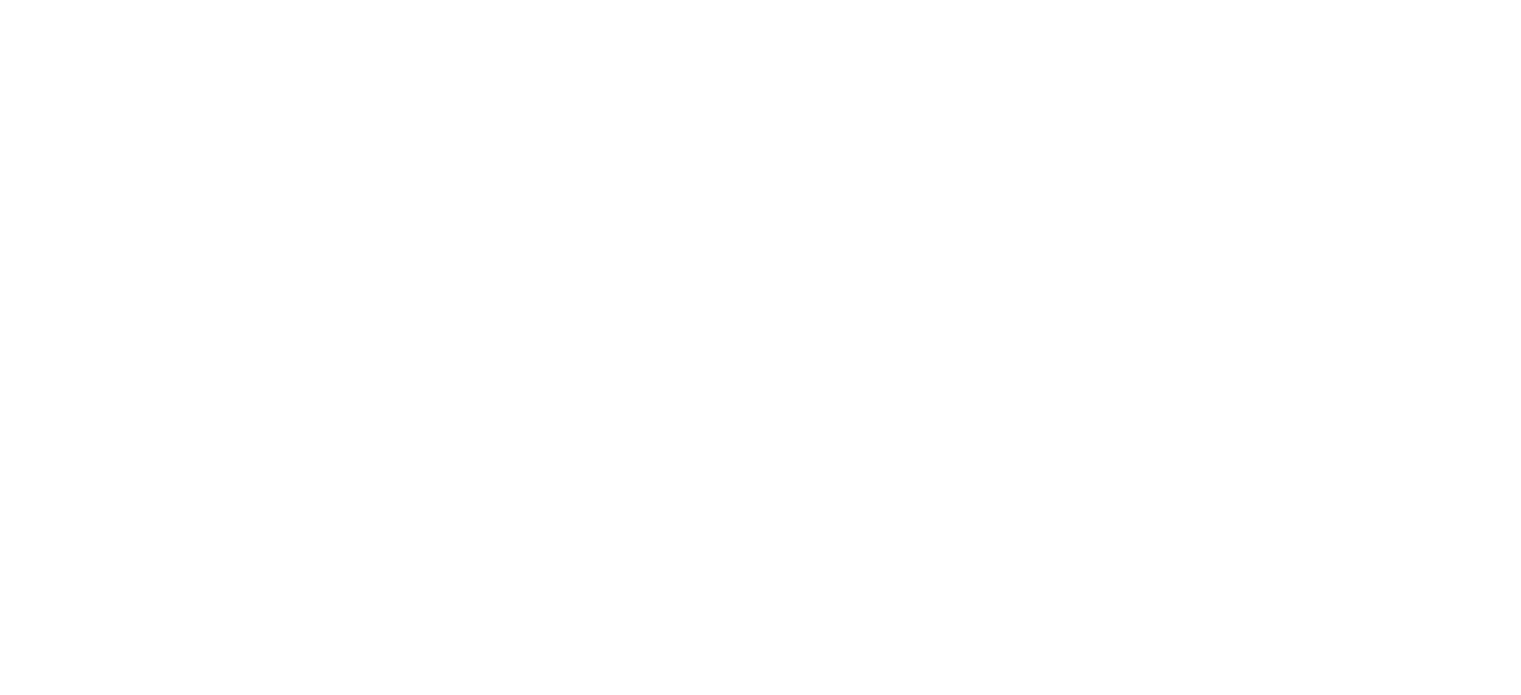 click at bounding box center [-715, 1518] 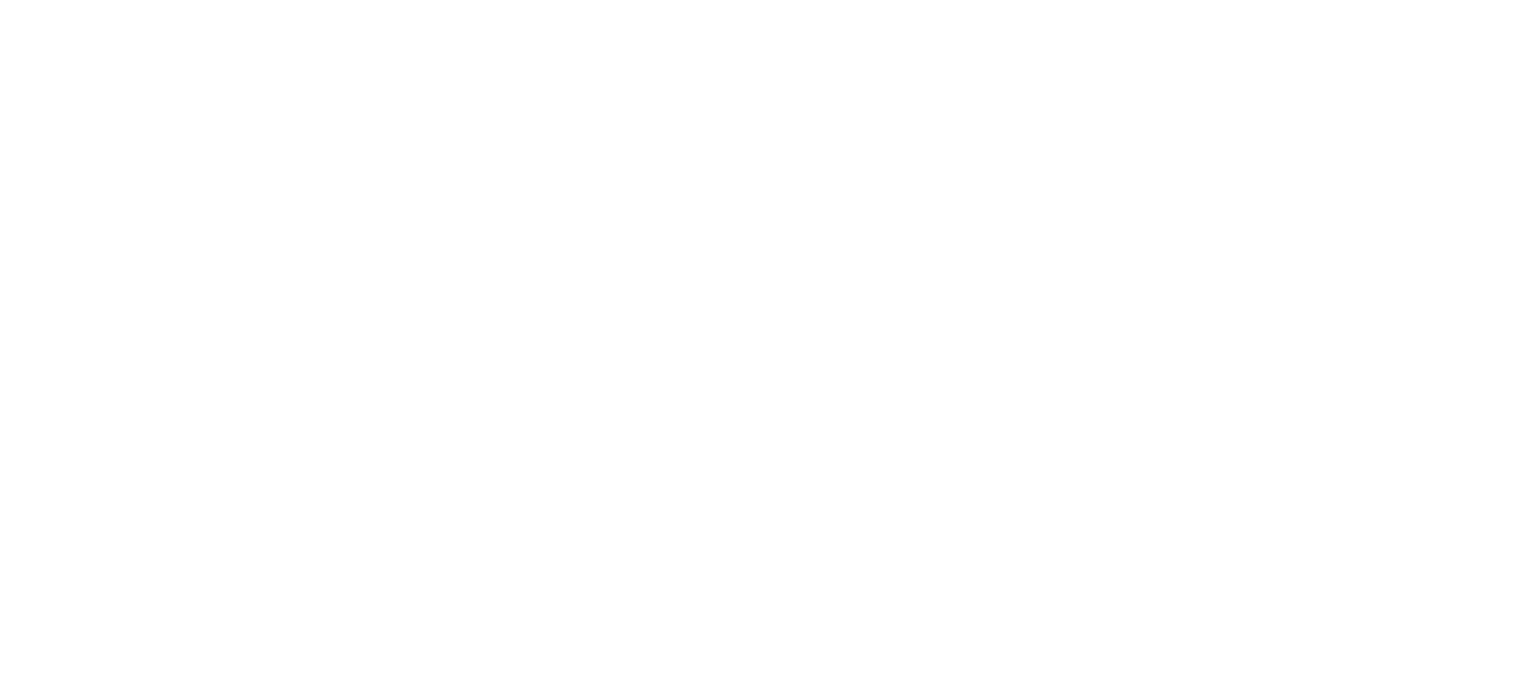 click at bounding box center (8, 9522) 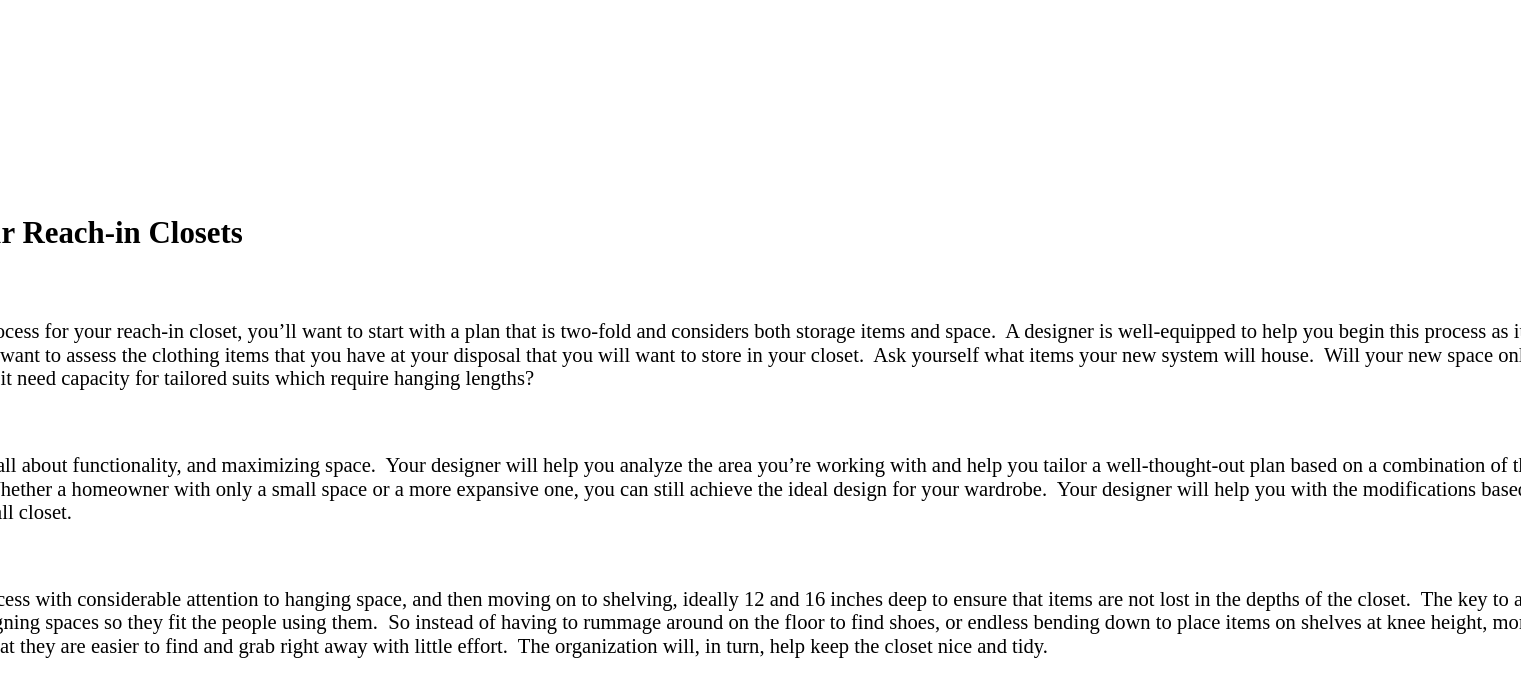 scroll, scrollTop: 2444, scrollLeft: 0, axis: vertical 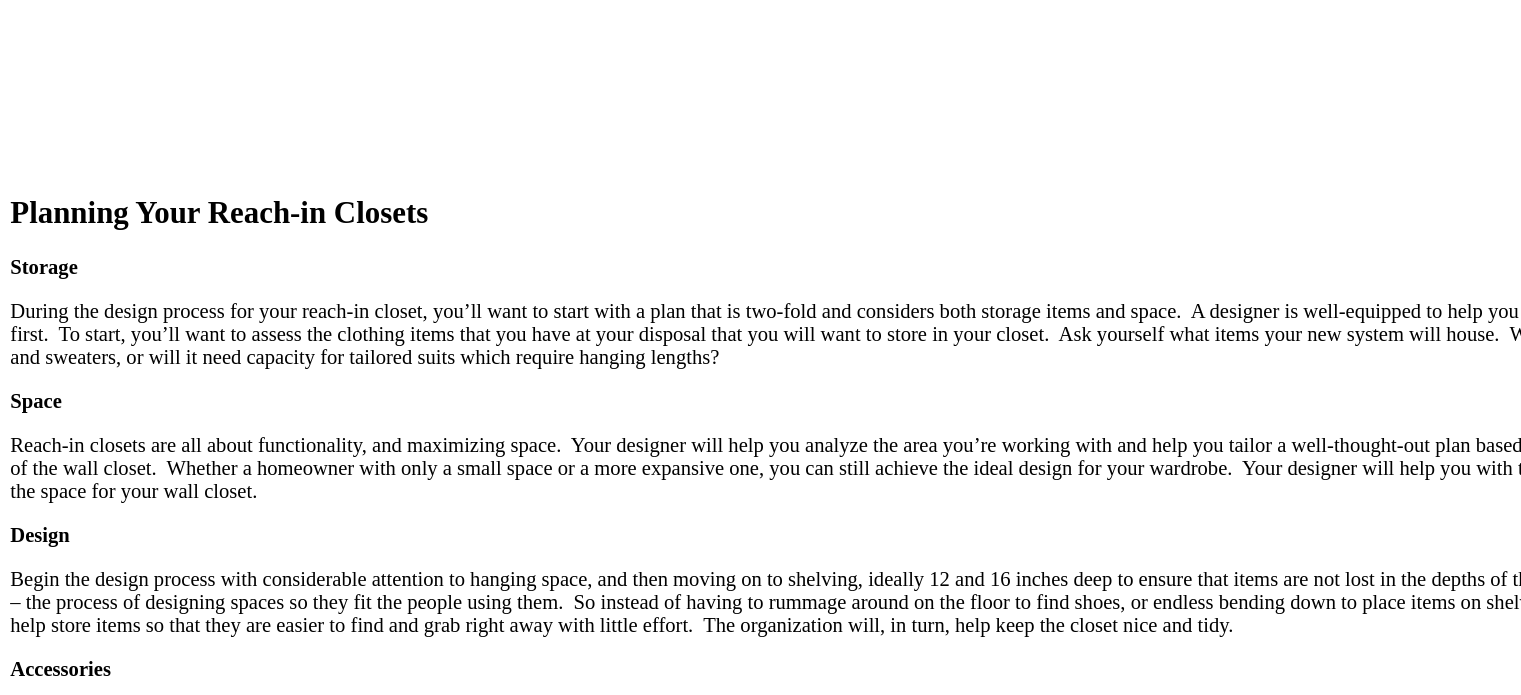 click on "Walk-in Closets" at bounding box center (139, -1524) 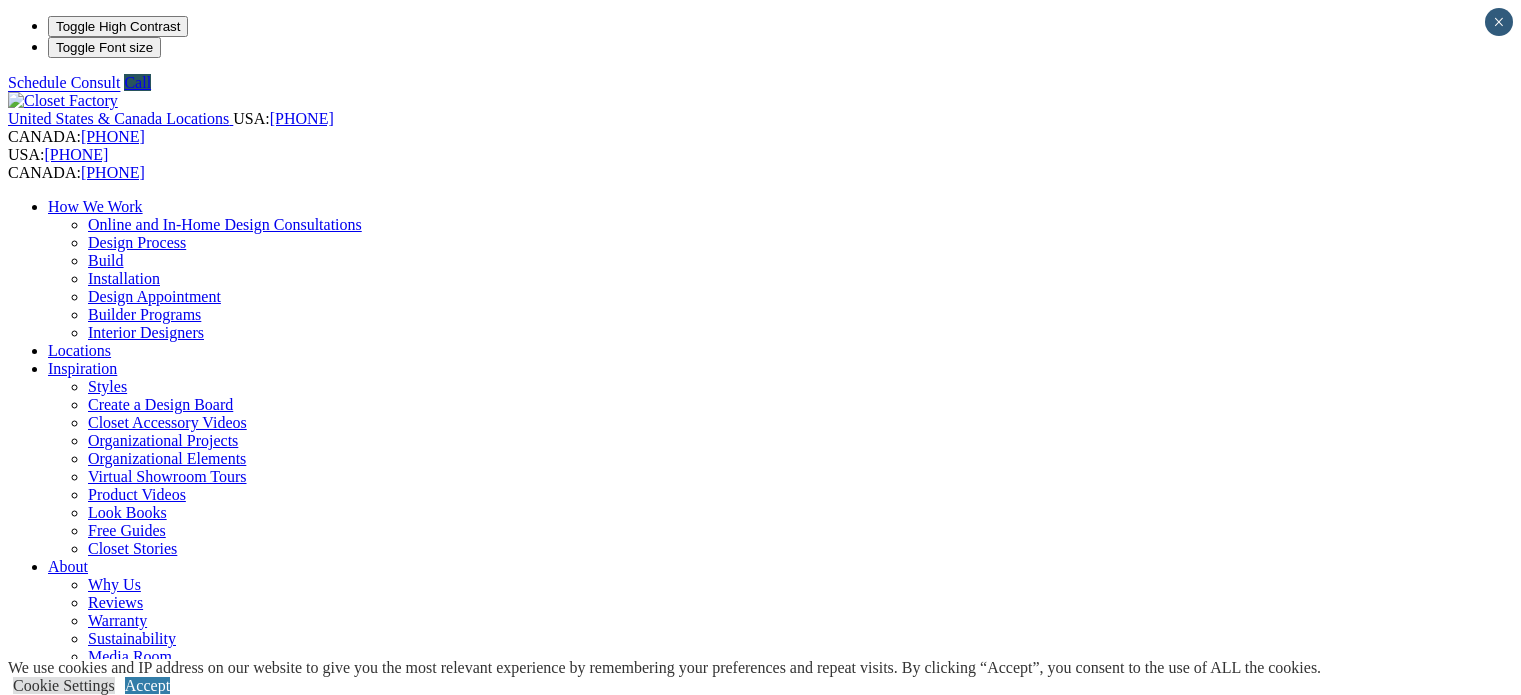 scroll, scrollTop: 0, scrollLeft: 0, axis: both 